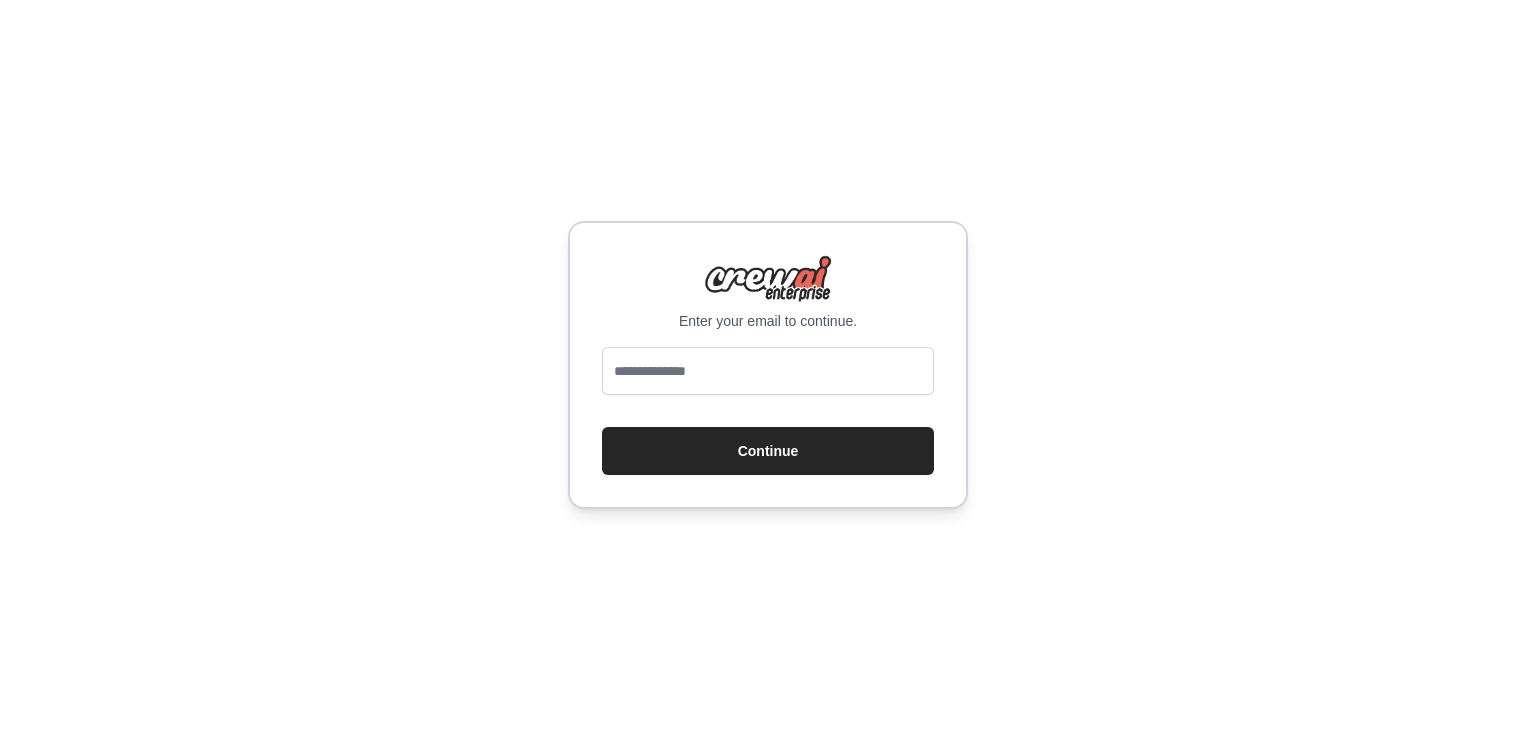 scroll, scrollTop: 0, scrollLeft: 0, axis: both 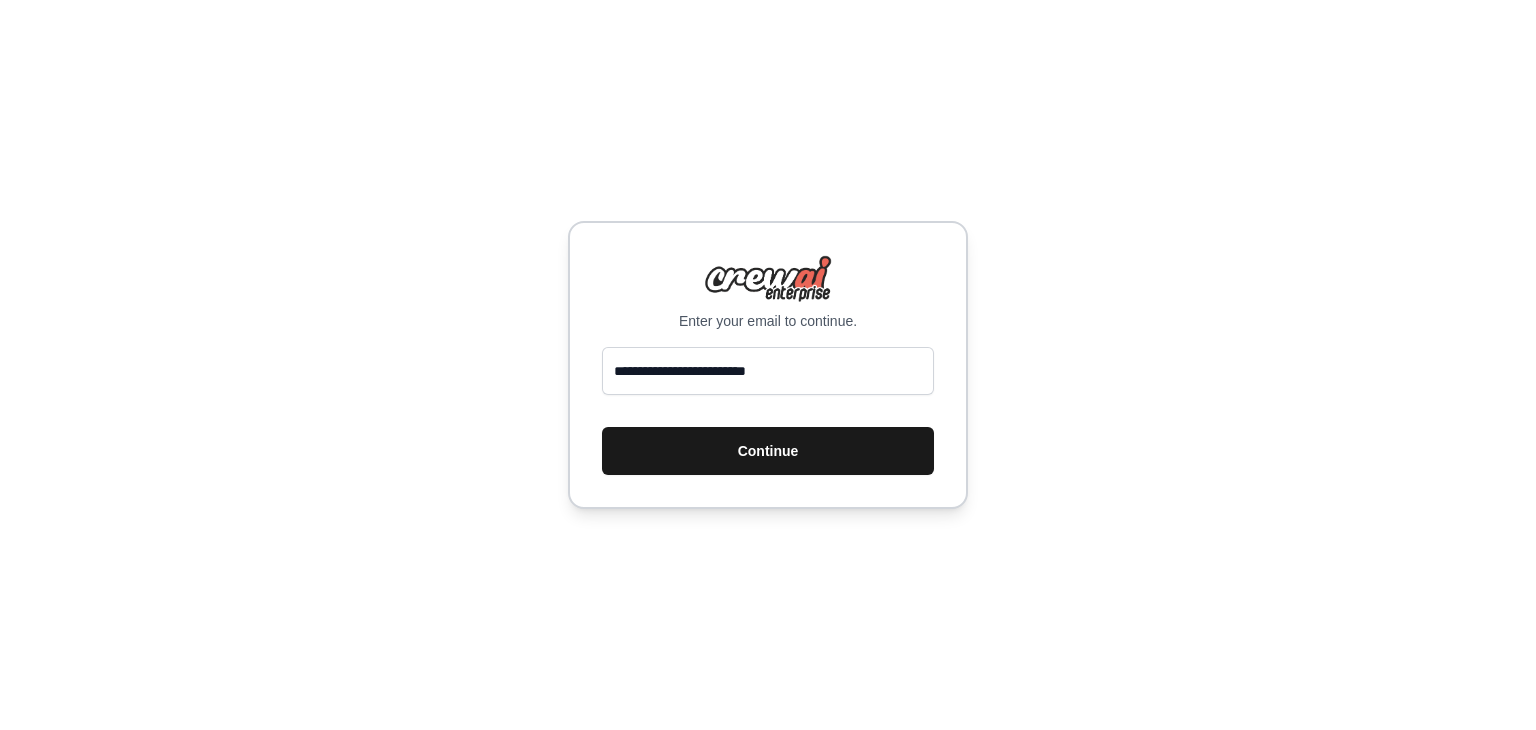 click on "Continue" at bounding box center (768, 451) 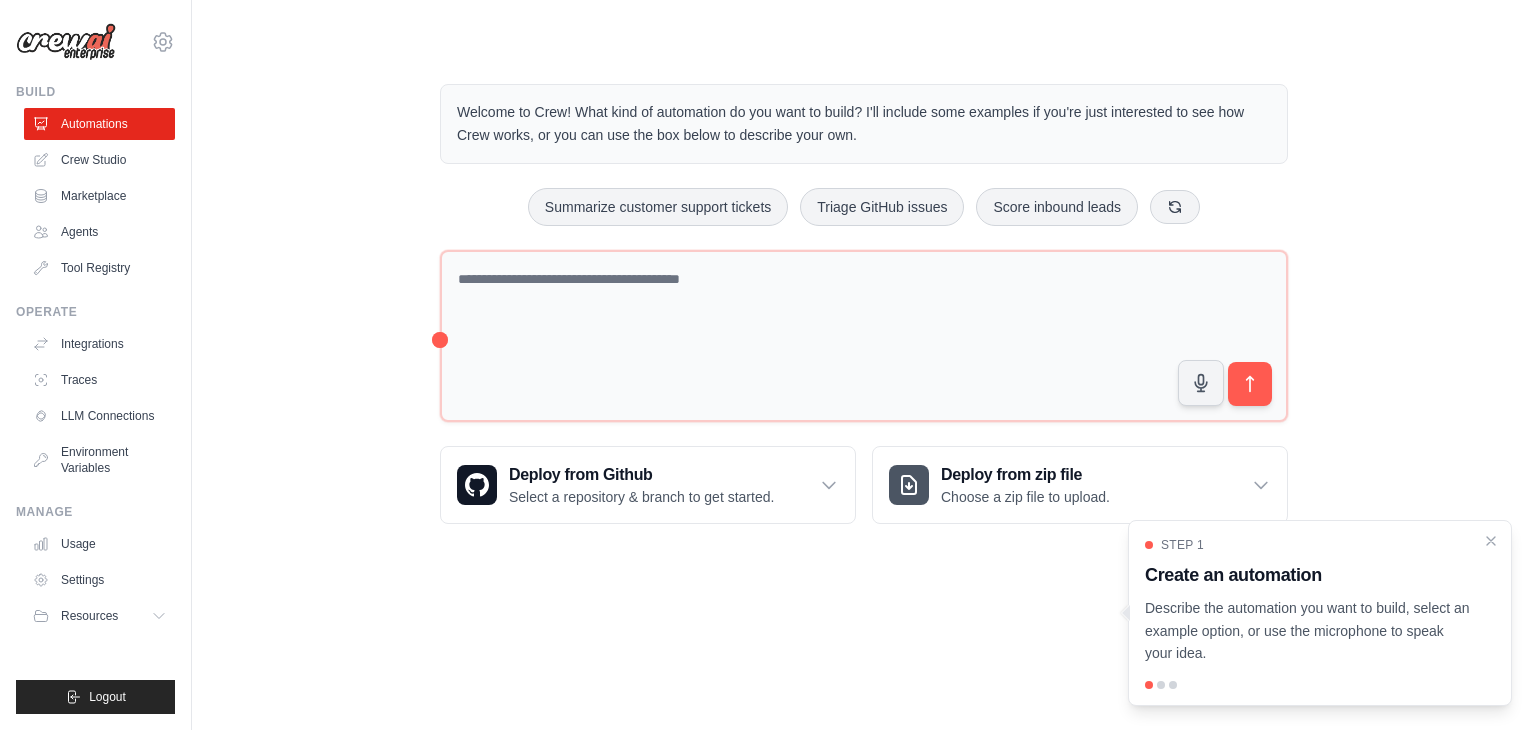 scroll, scrollTop: 0, scrollLeft: 0, axis: both 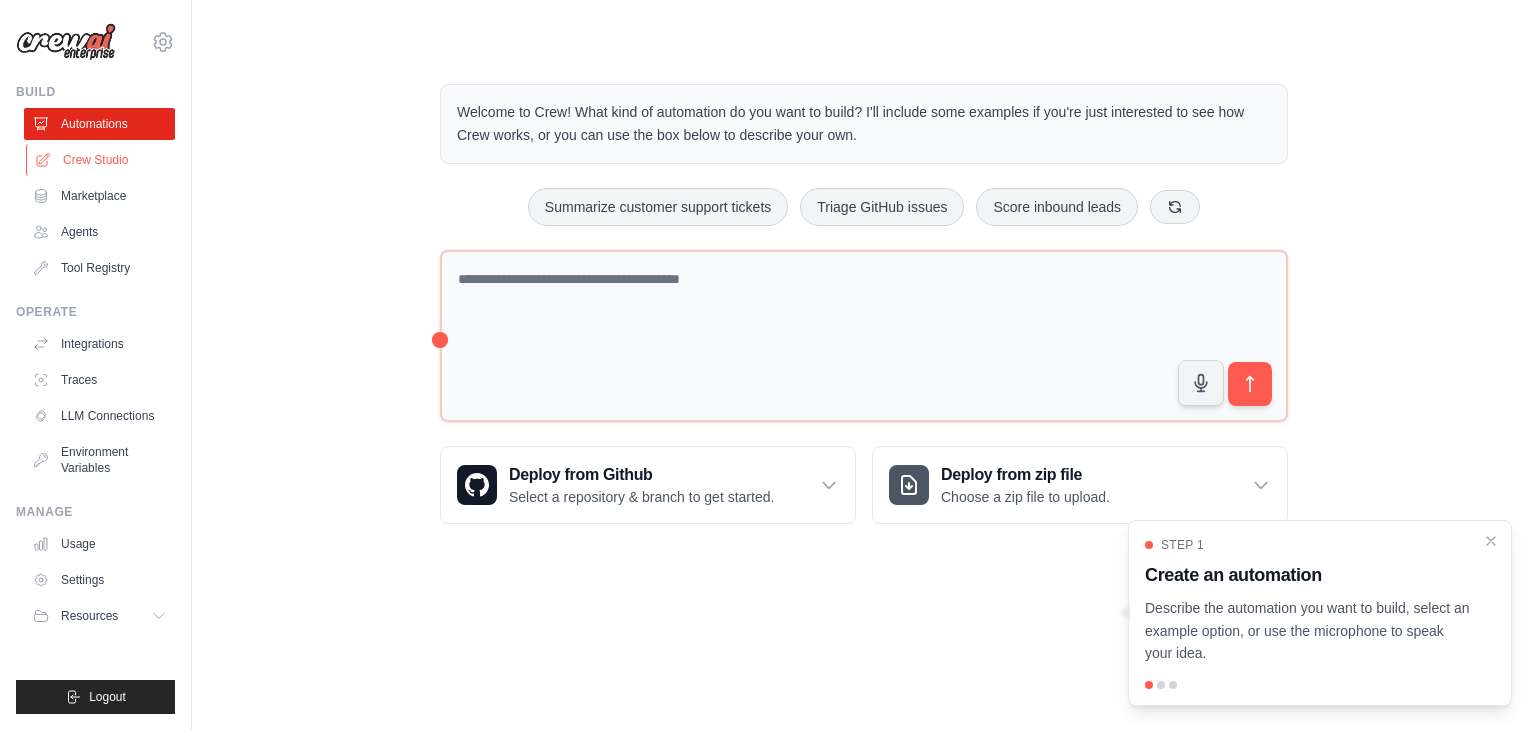click on "Crew Studio" at bounding box center [101, 160] 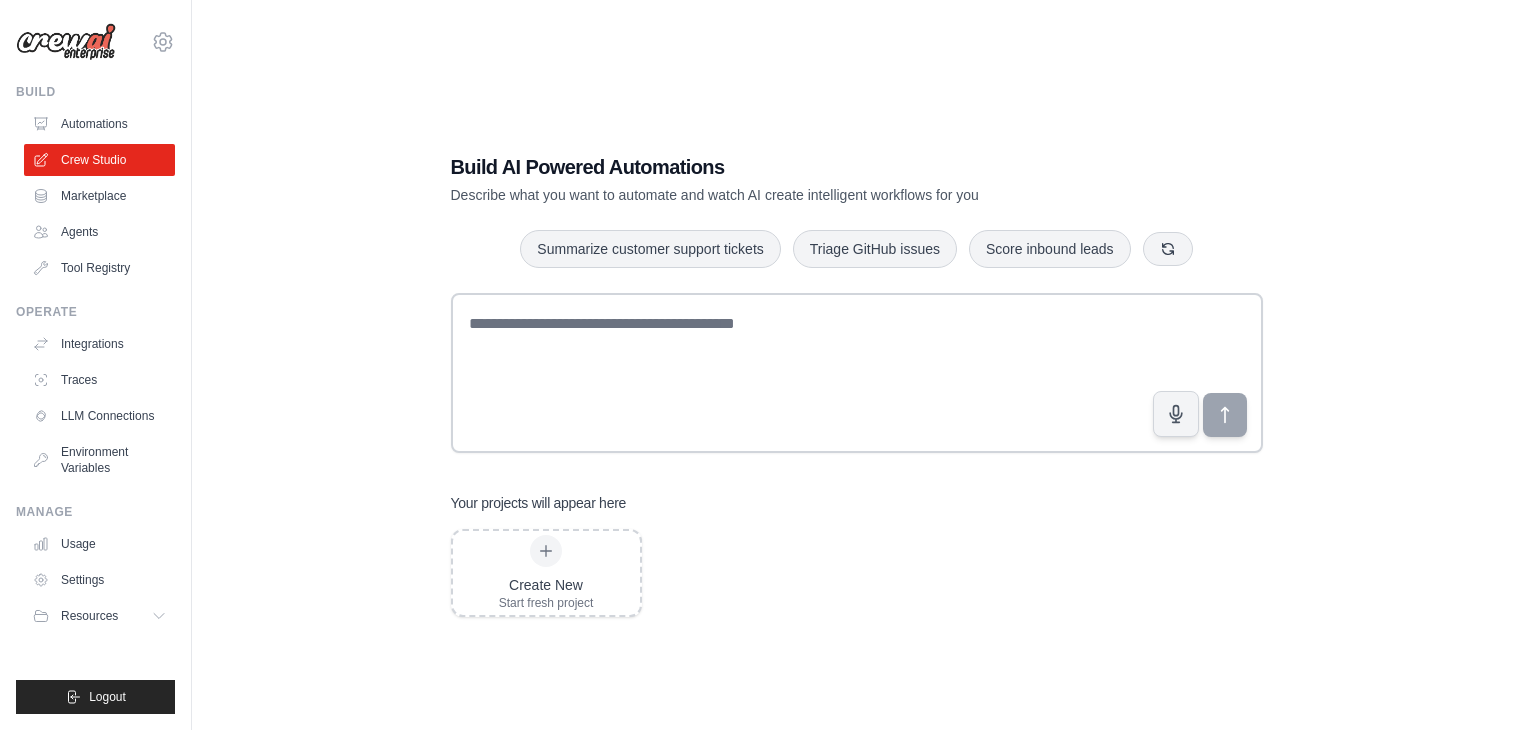 scroll, scrollTop: 0, scrollLeft: 0, axis: both 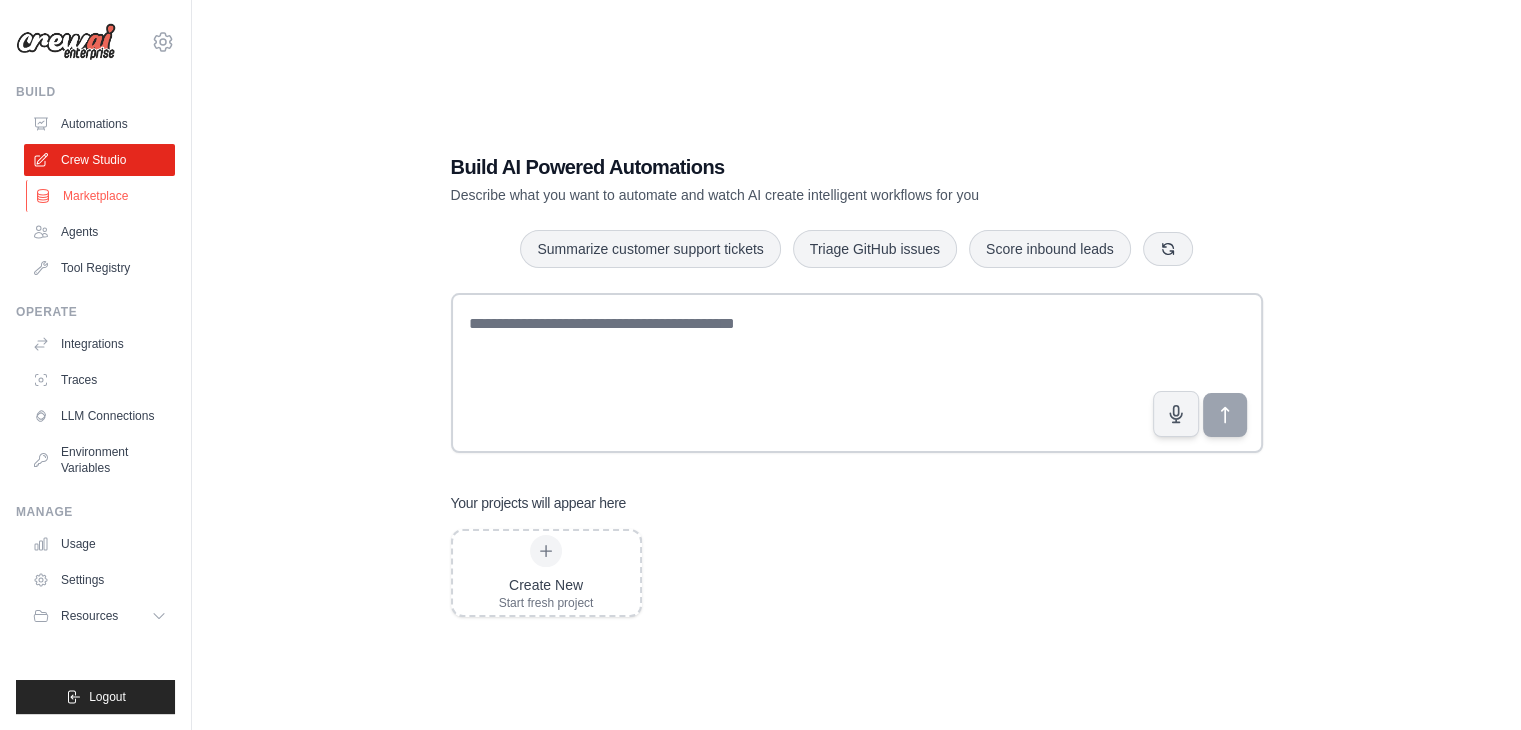 click on "Marketplace" at bounding box center (101, 196) 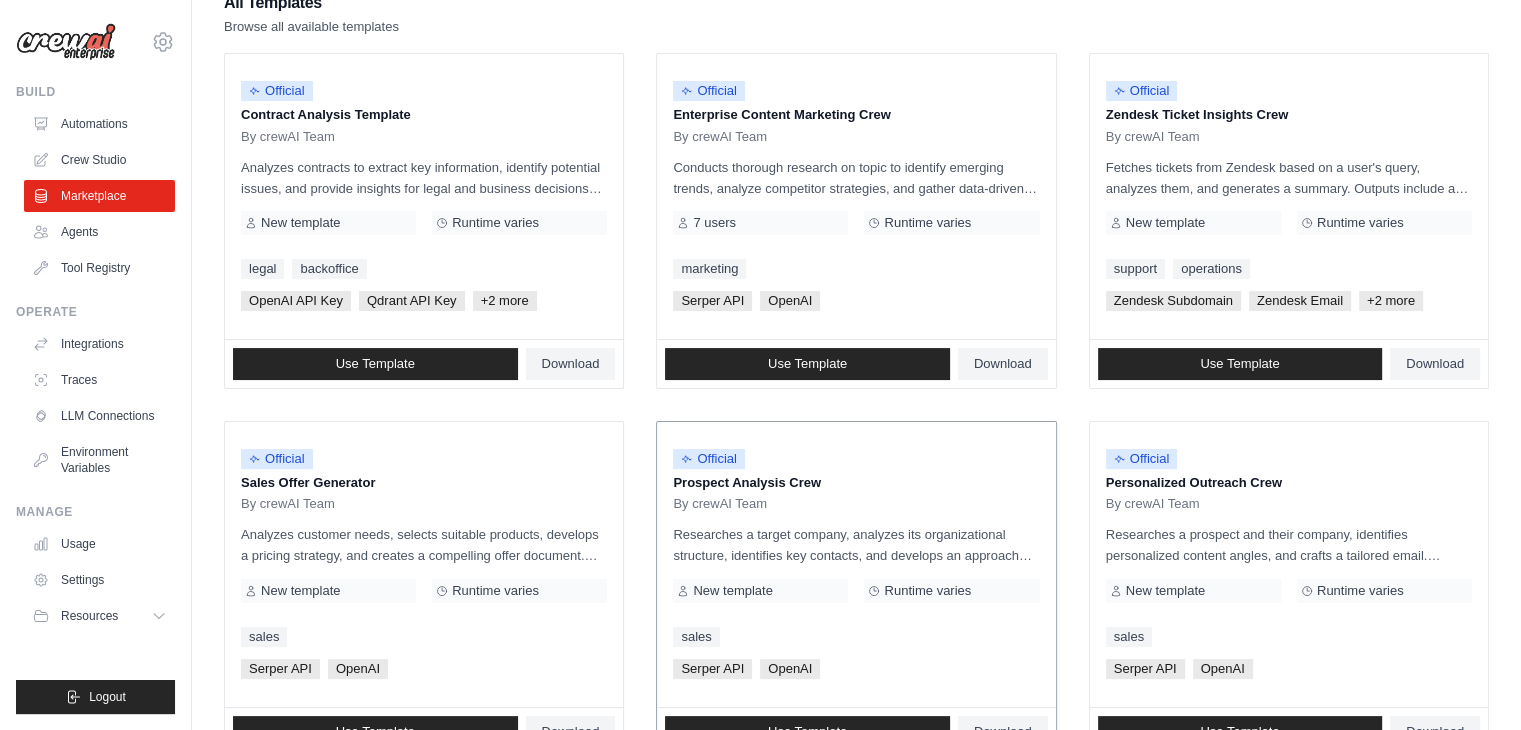 scroll, scrollTop: 1120, scrollLeft: 0, axis: vertical 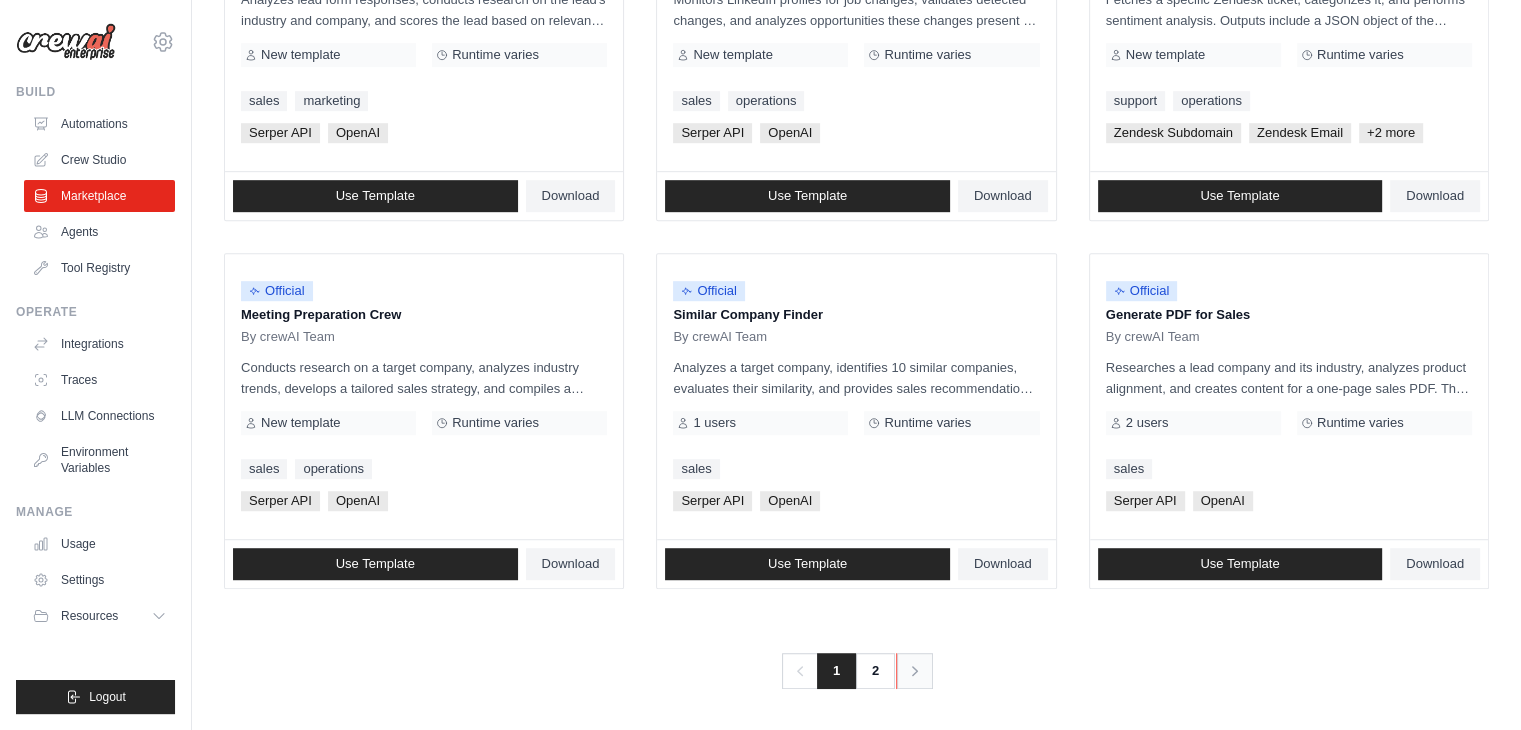click 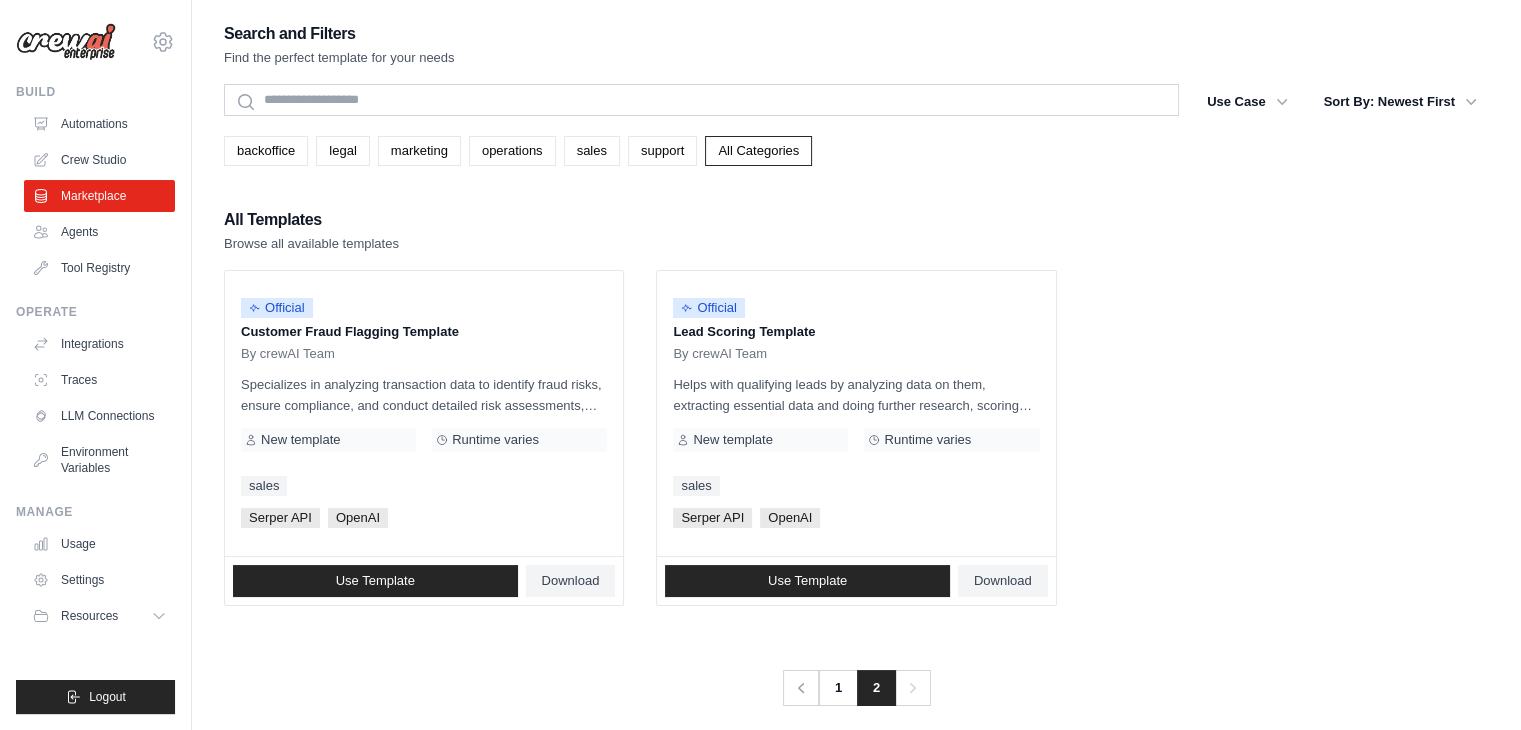 scroll, scrollTop: 40, scrollLeft: 0, axis: vertical 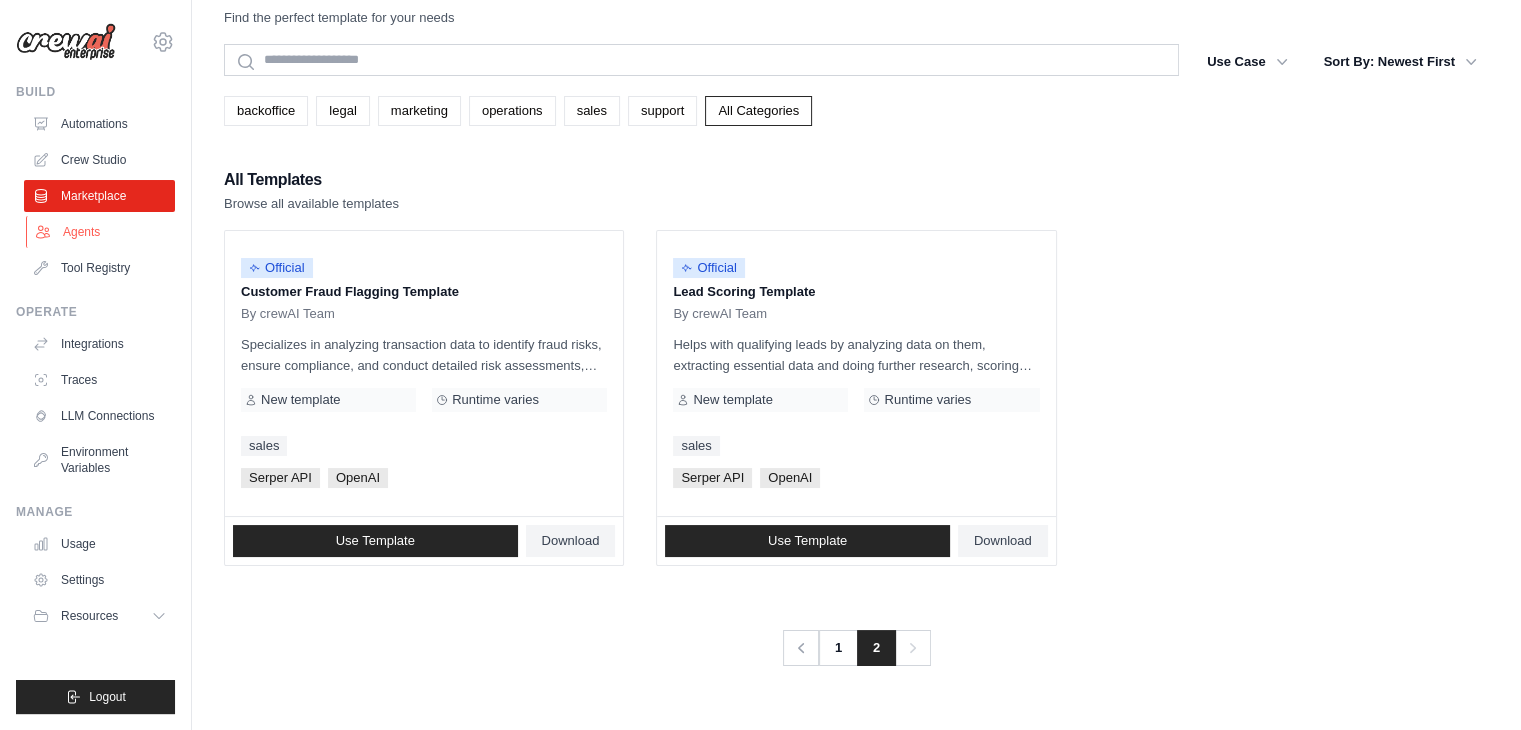click on "Agents" at bounding box center [101, 232] 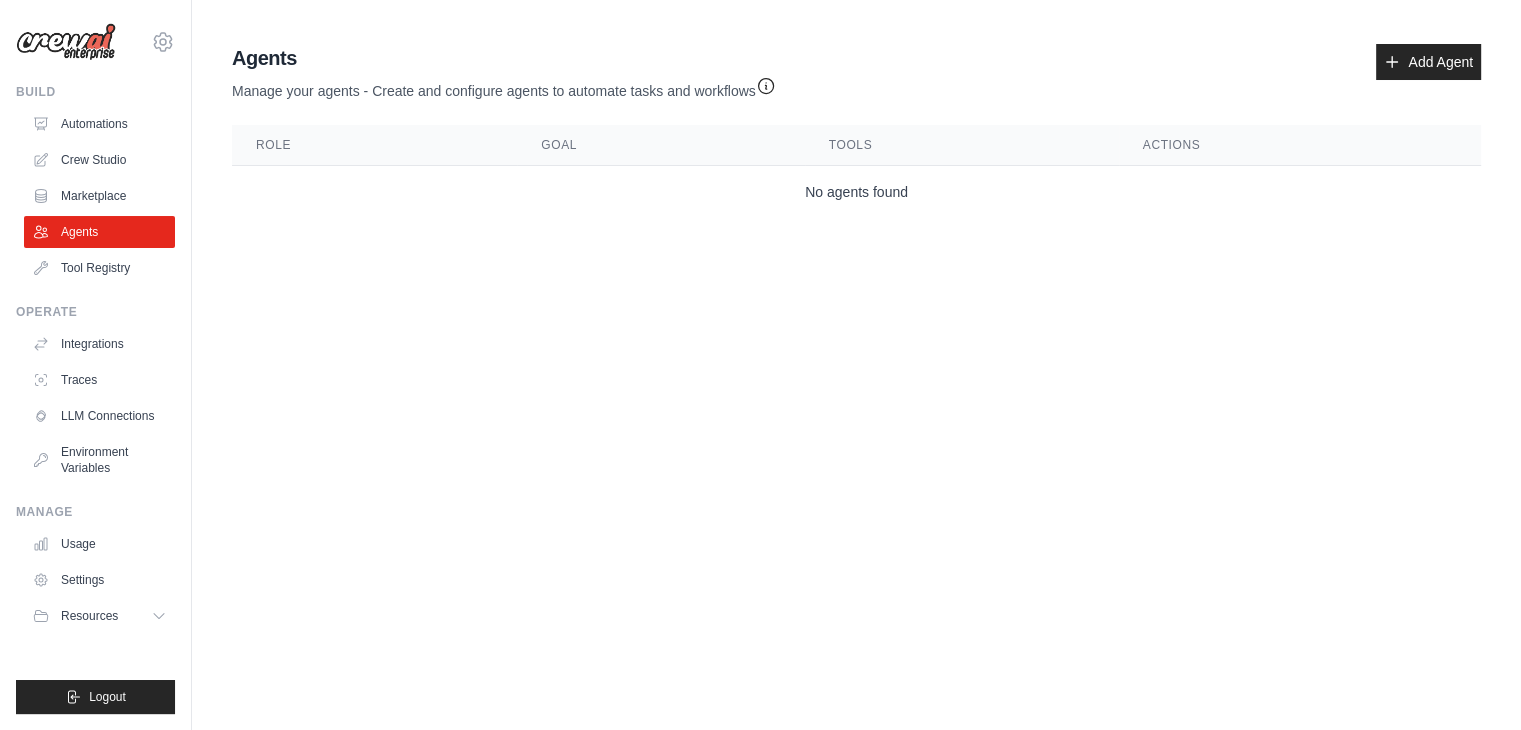 scroll, scrollTop: 0, scrollLeft: 0, axis: both 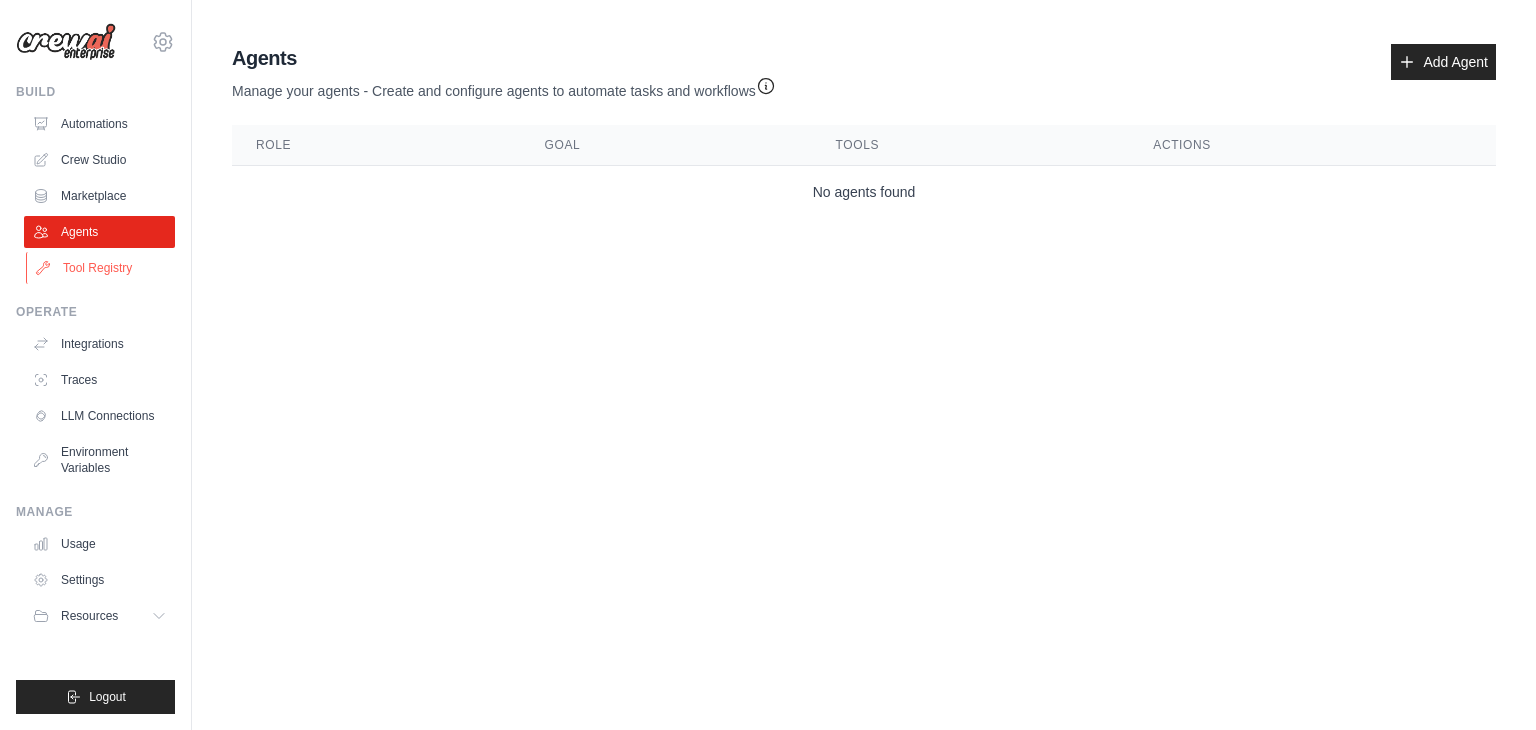 click on "Tool Registry" at bounding box center [101, 268] 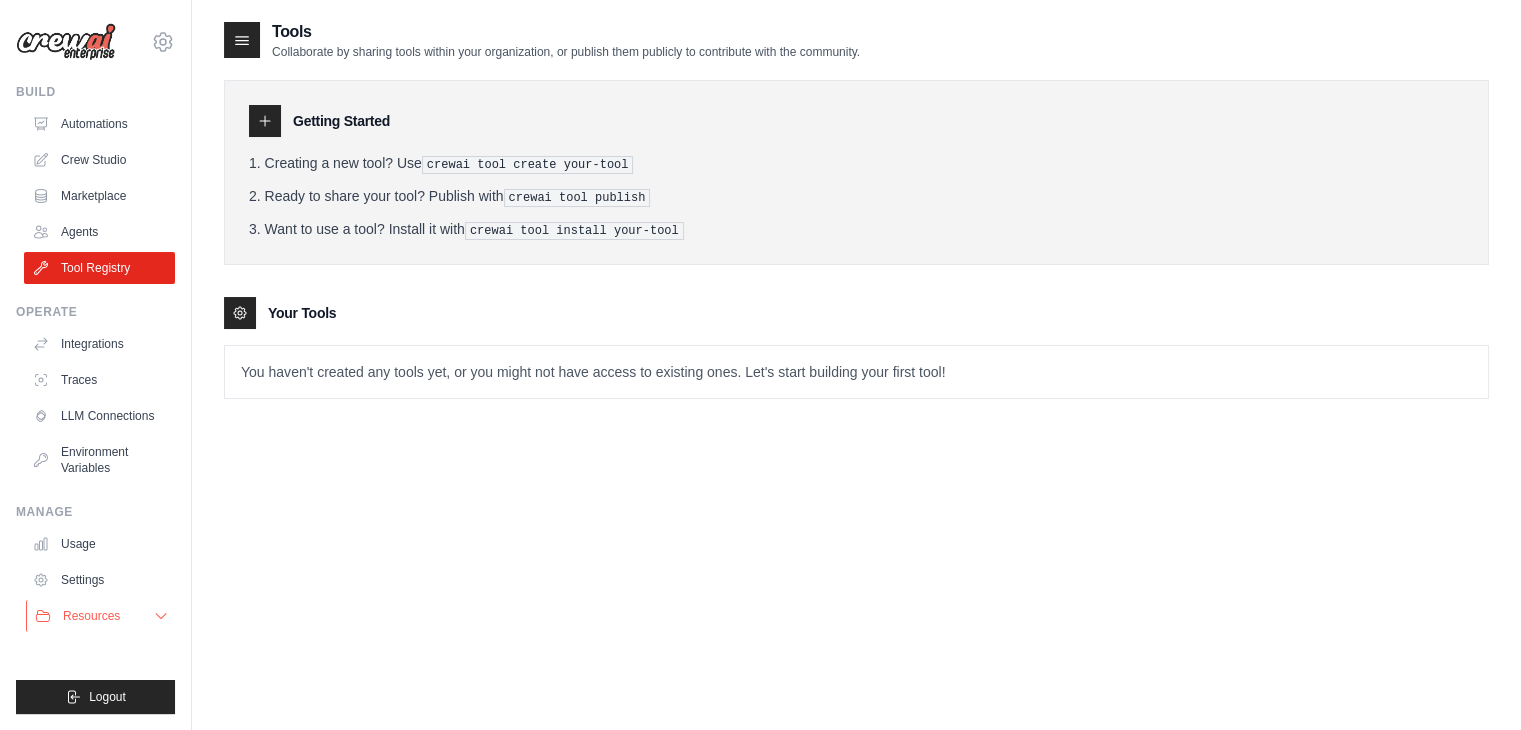click on "Resources" at bounding box center (101, 616) 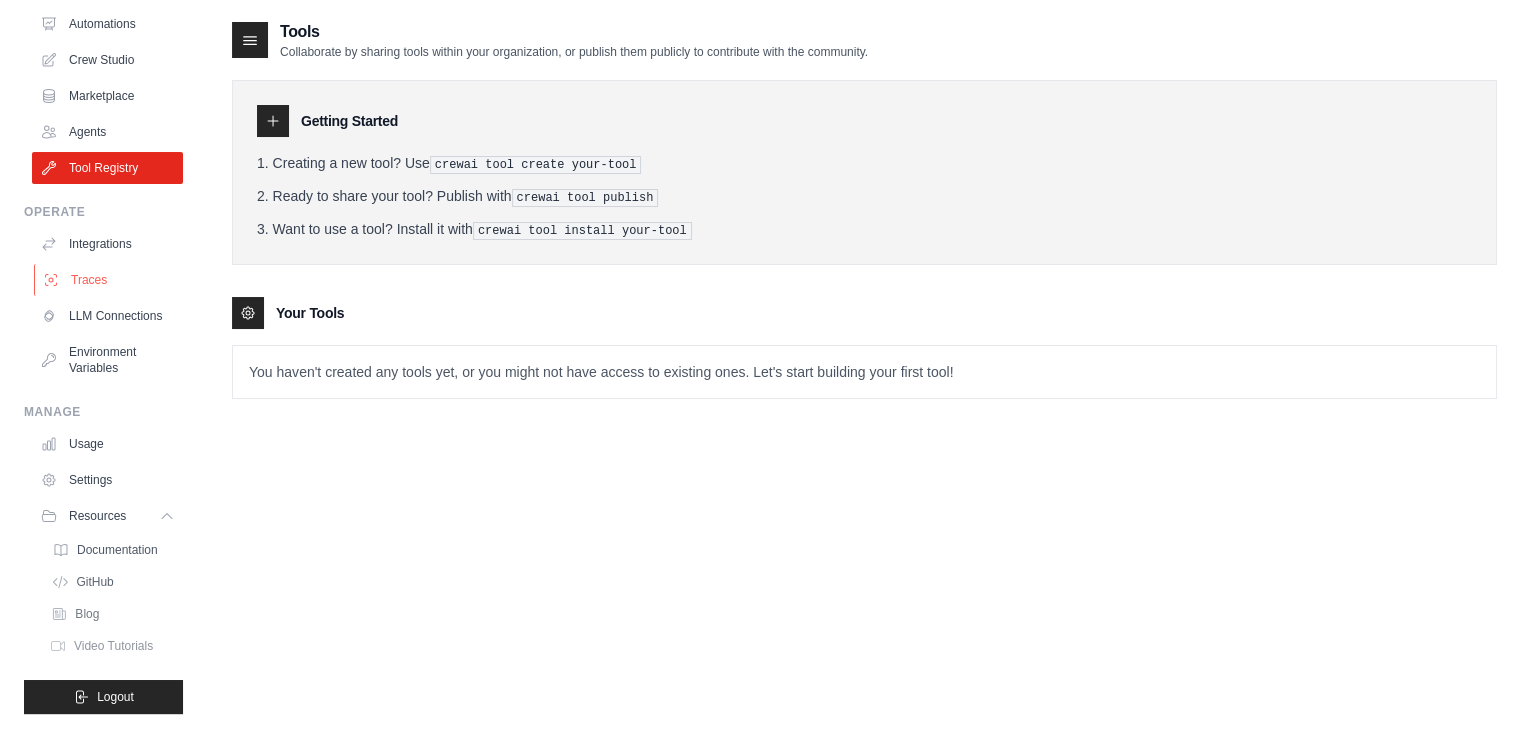 scroll, scrollTop: 0, scrollLeft: 0, axis: both 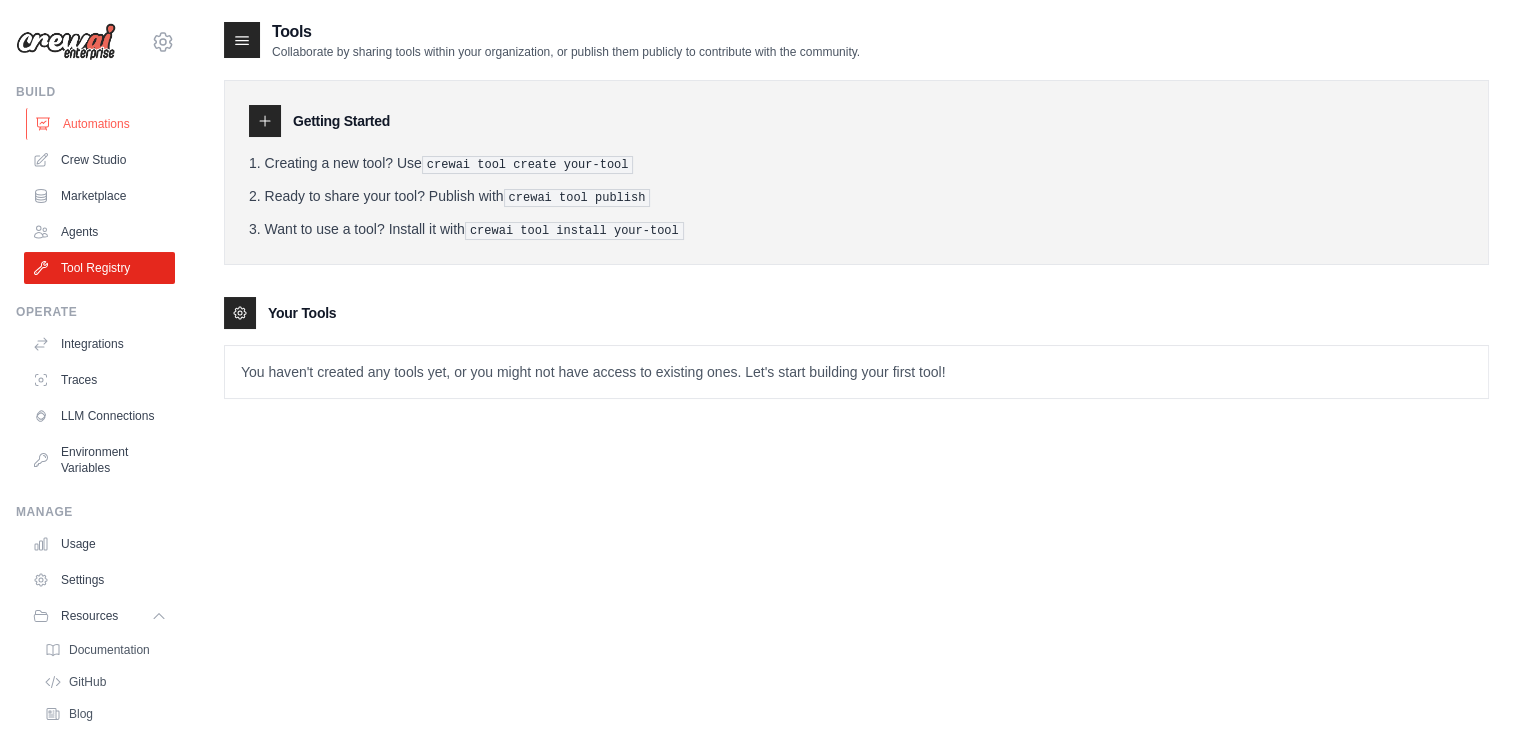 click on "Automations" at bounding box center [101, 124] 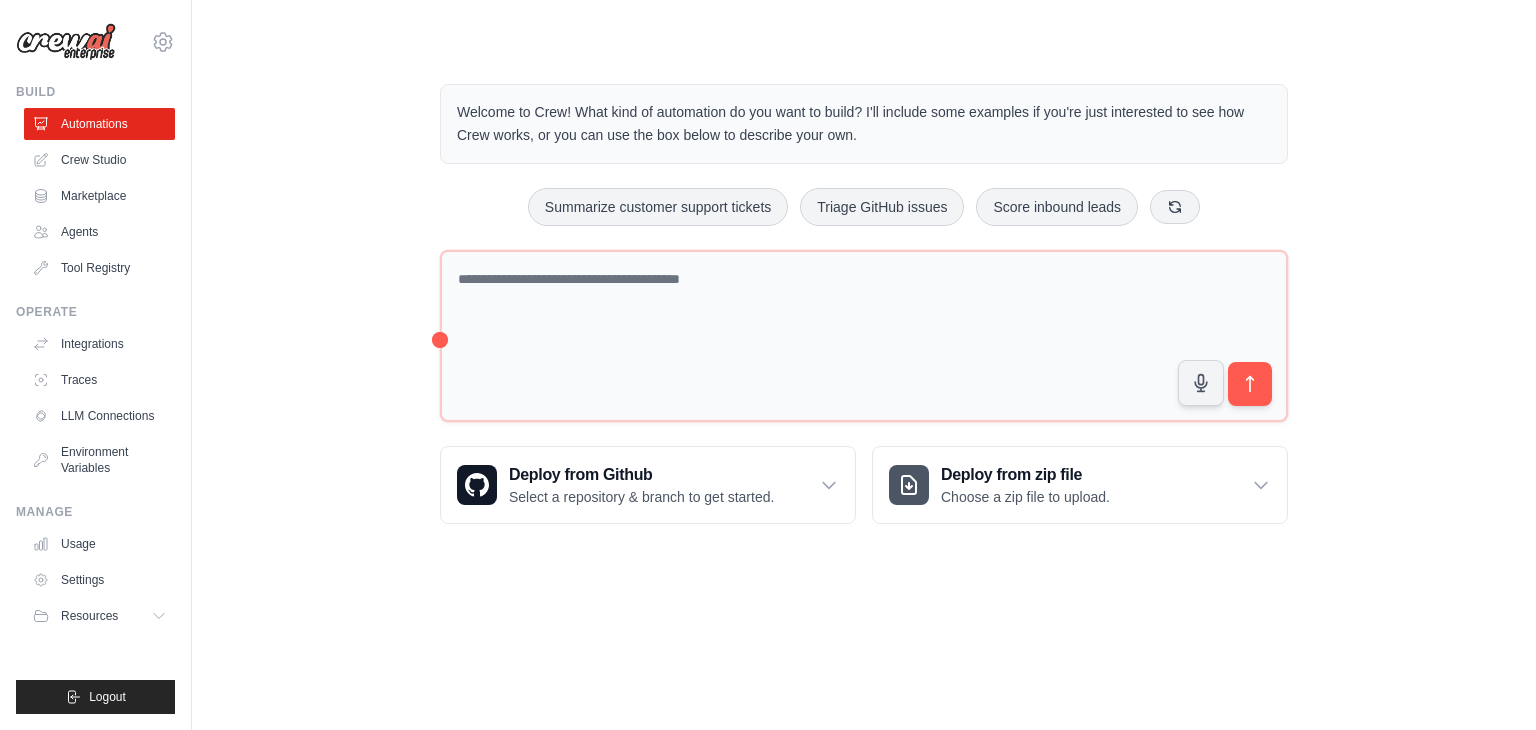 click at bounding box center (66, 42) 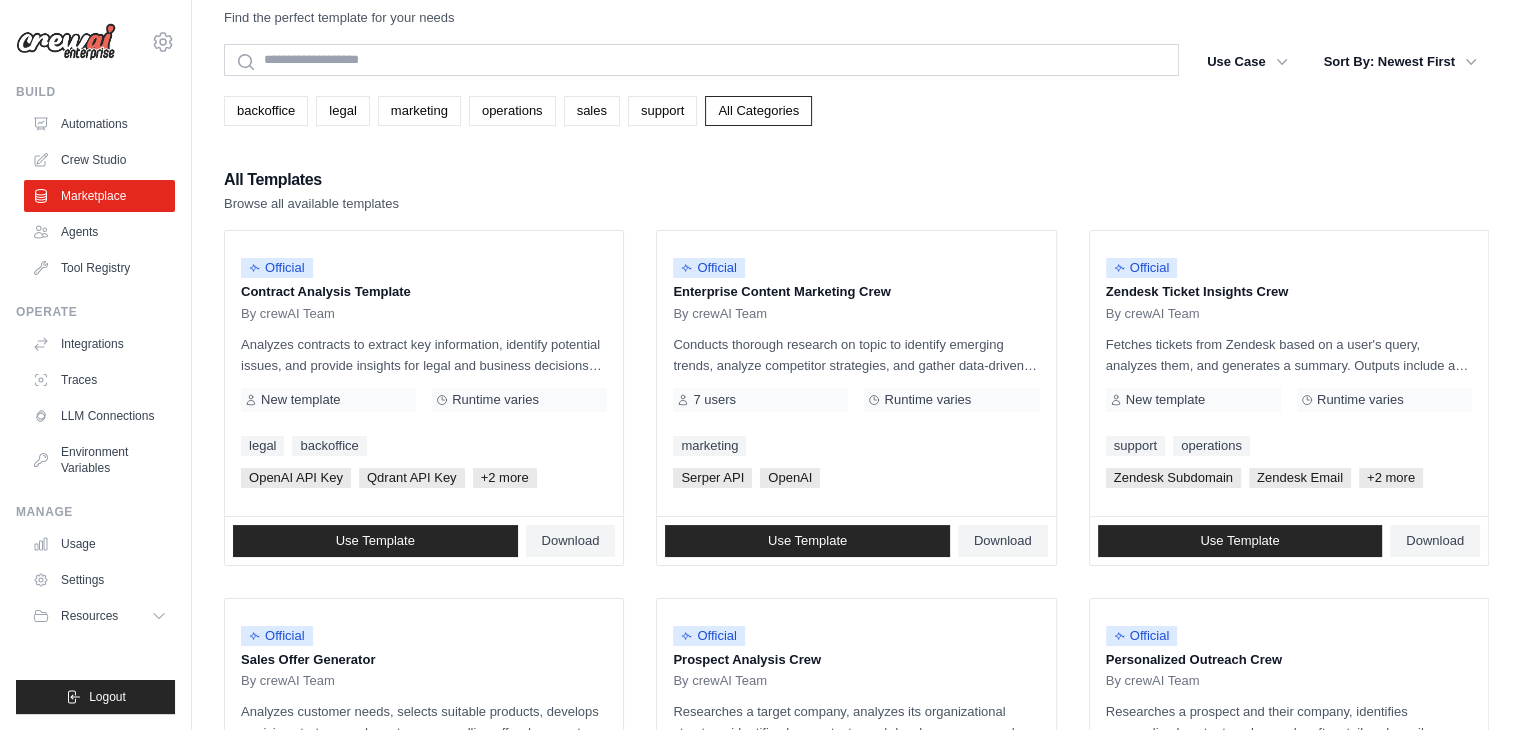 scroll, scrollTop: 1120, scrollLeft: 0, axis: vertical 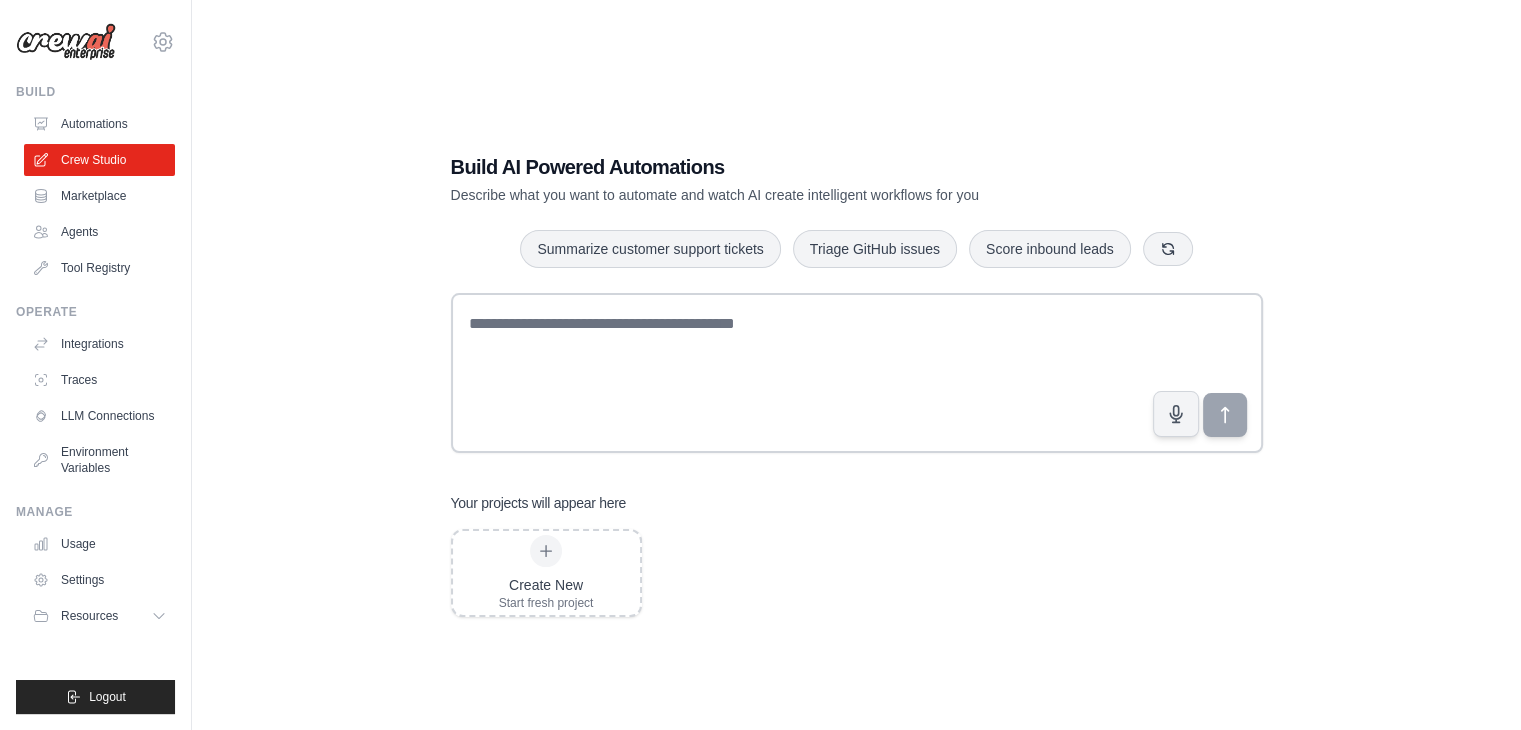 click at bounding box center [66, 42] 